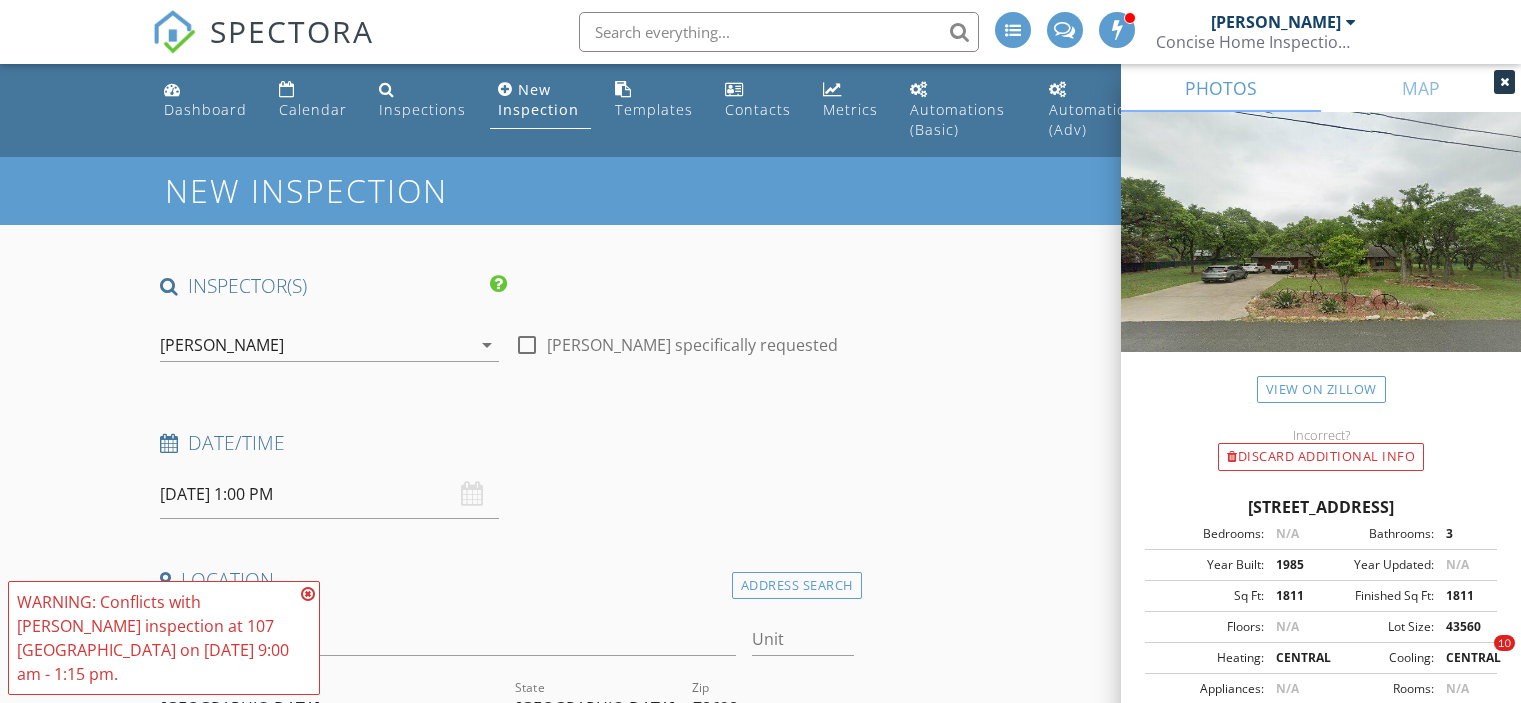 scroll, scrollTop: 1029, scrollLeft: 0, axis: vertical 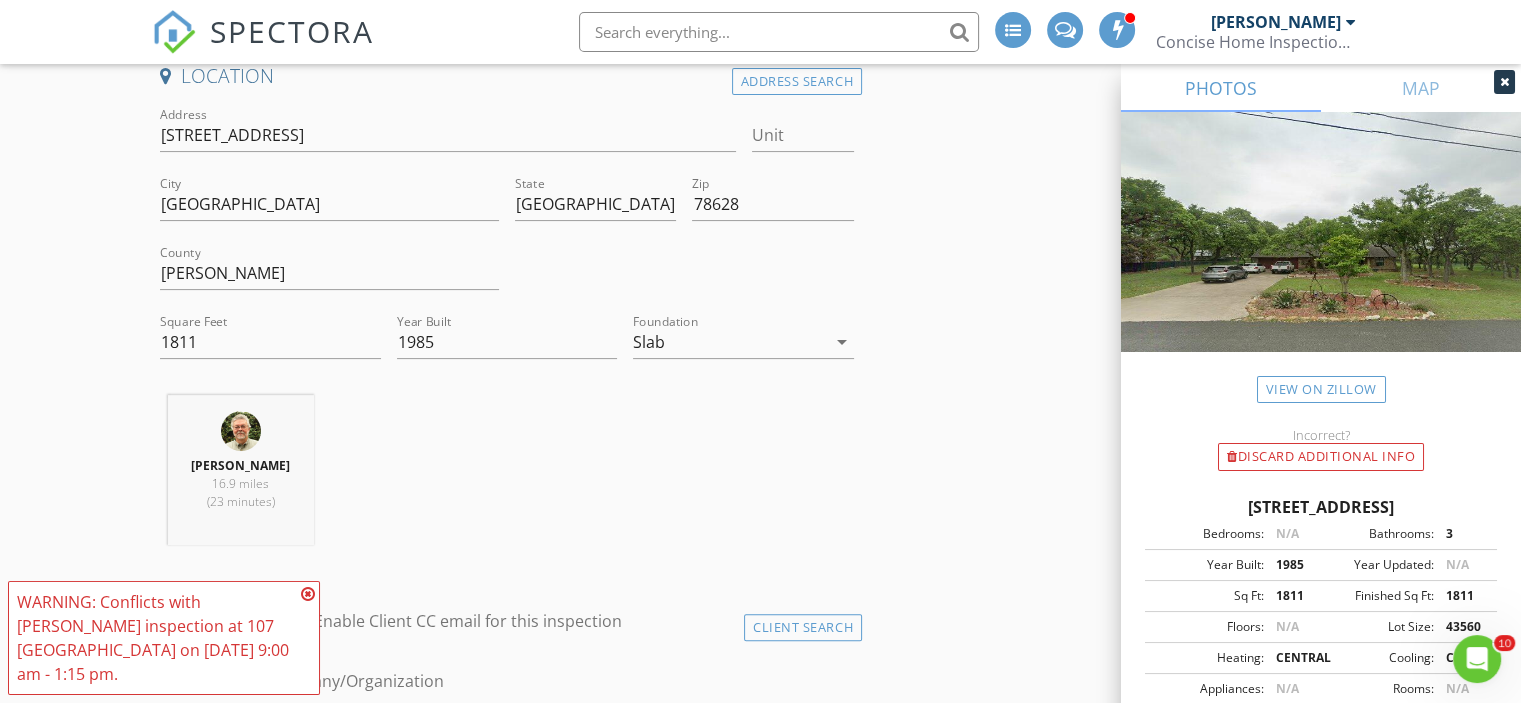 click at bounding box center (308, 594) 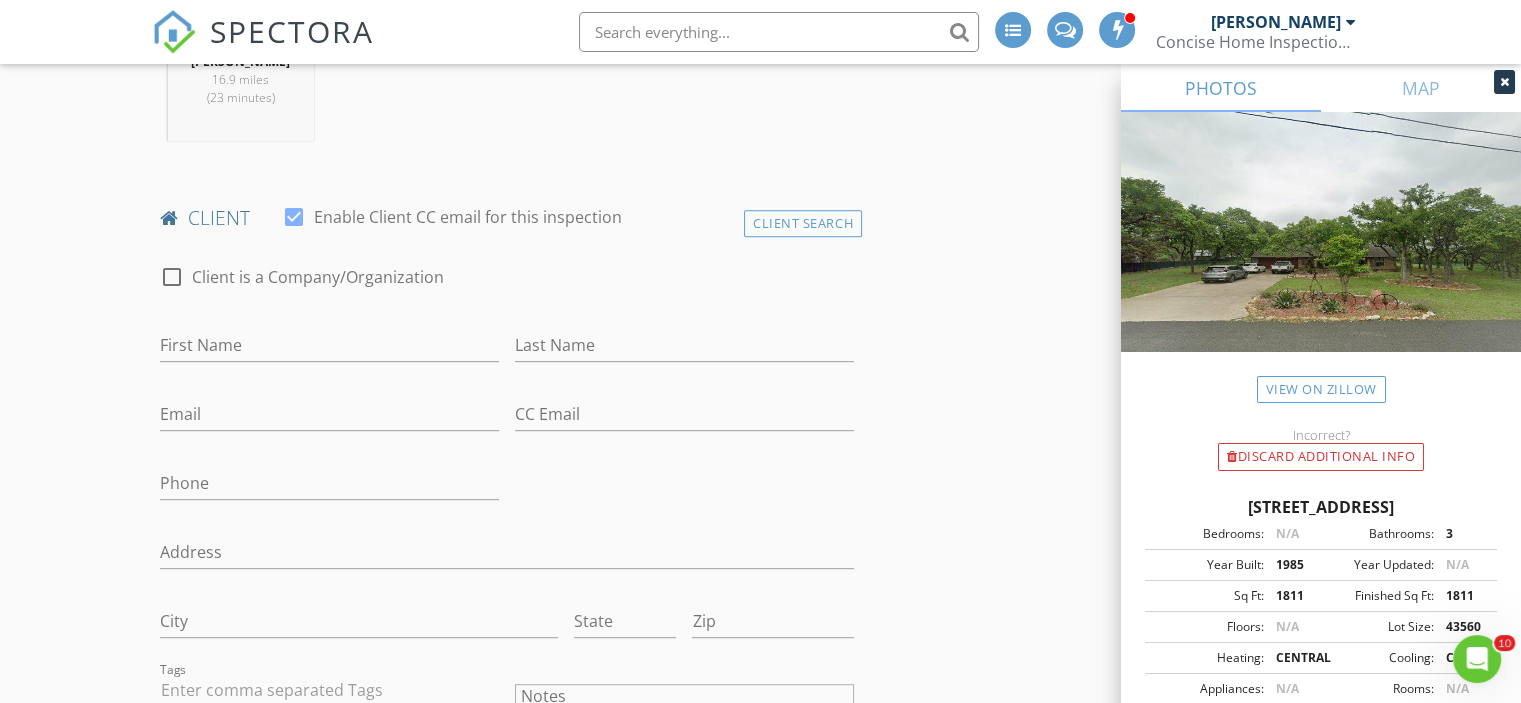 scroll, scrollTop: 949, scrollLeft: 0, axis: vertical 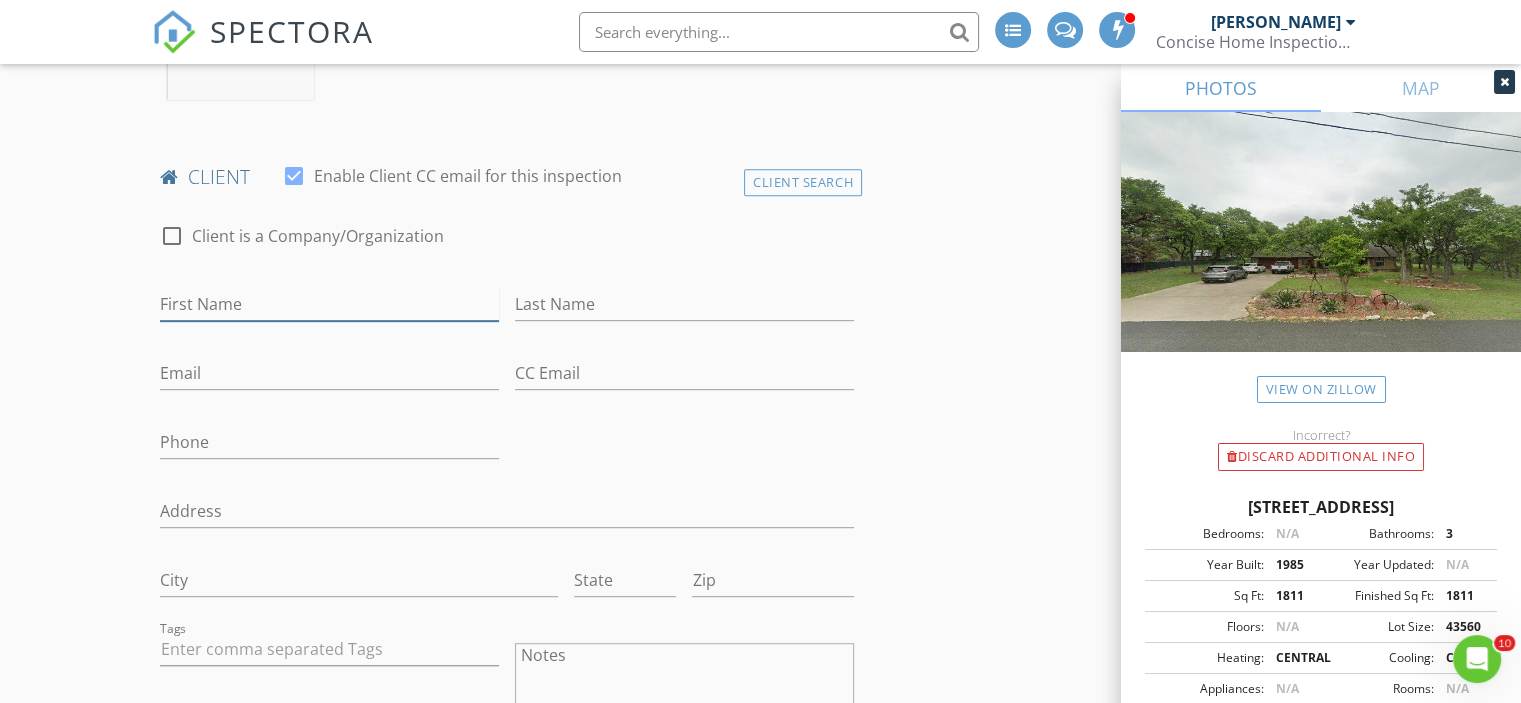 click on "First Name" at bounding box center (329, 304) 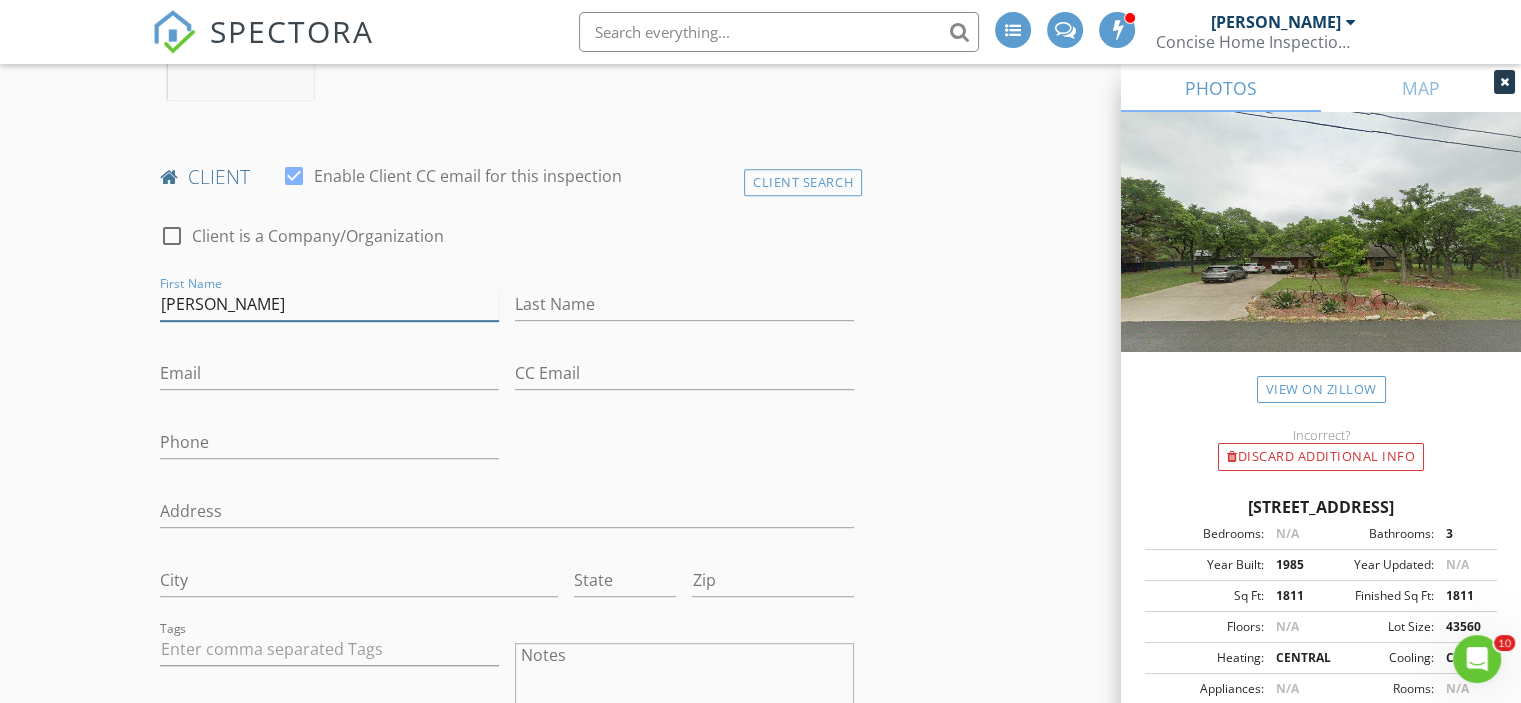 click on "jyotika" at bounding box center (329, 304) 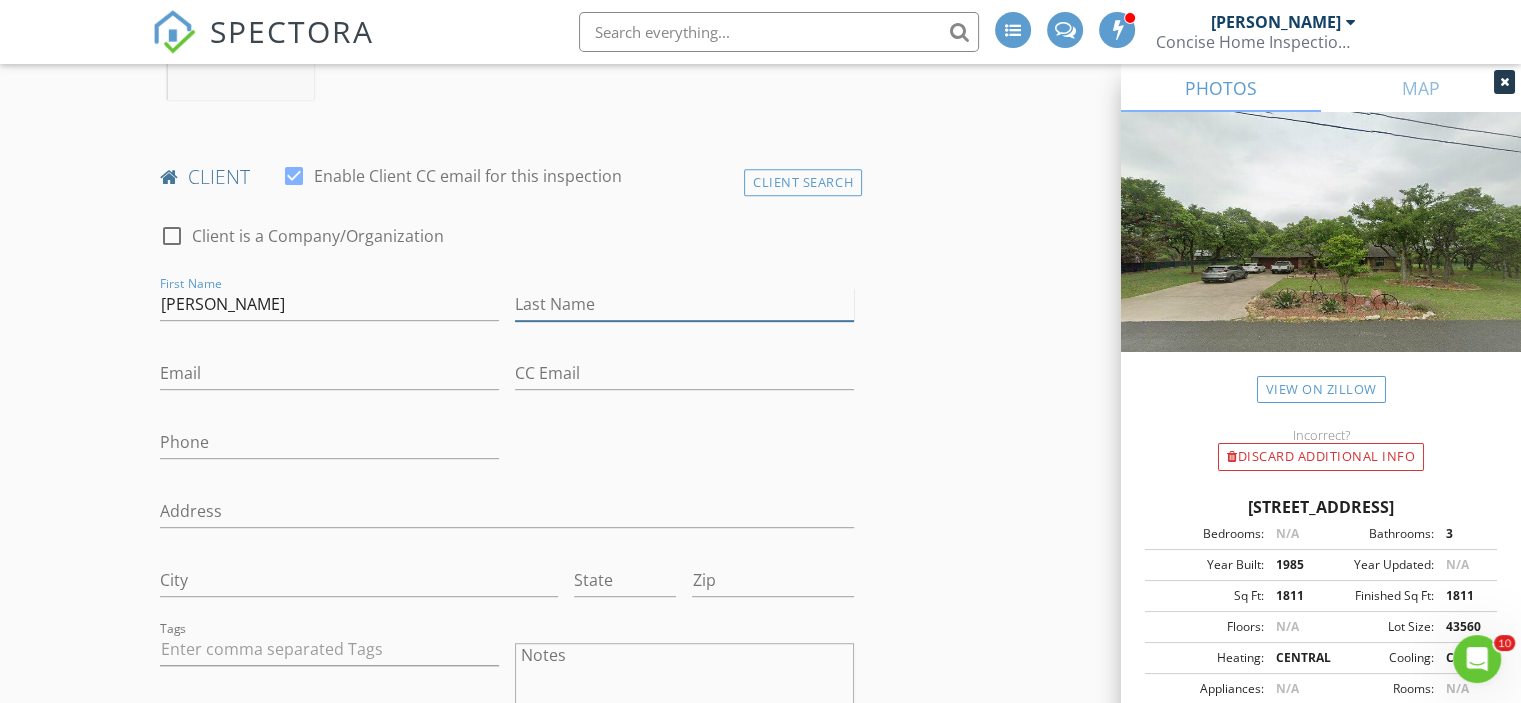 click on "Last Name" at bounding box center (684, 304) 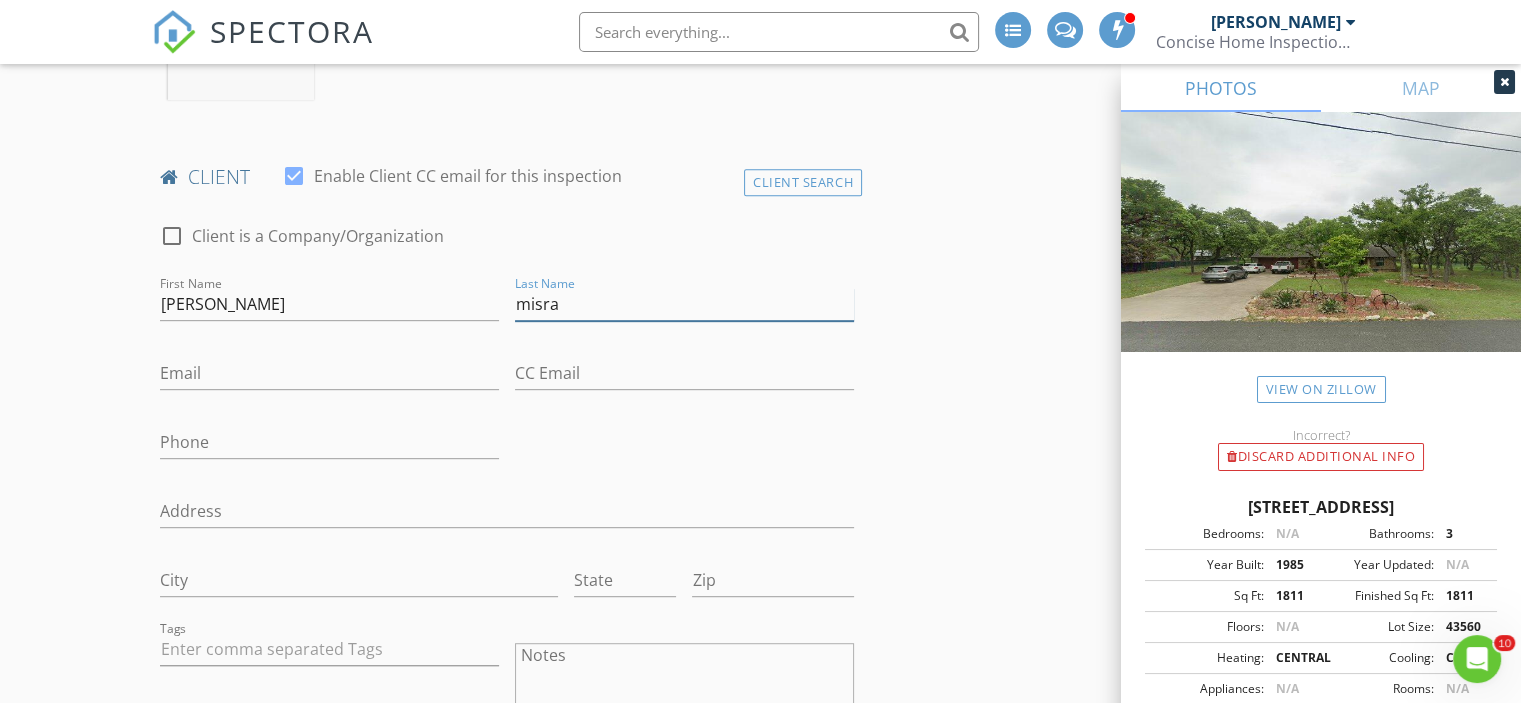 click on "misra" at bounding box center (684, 304) 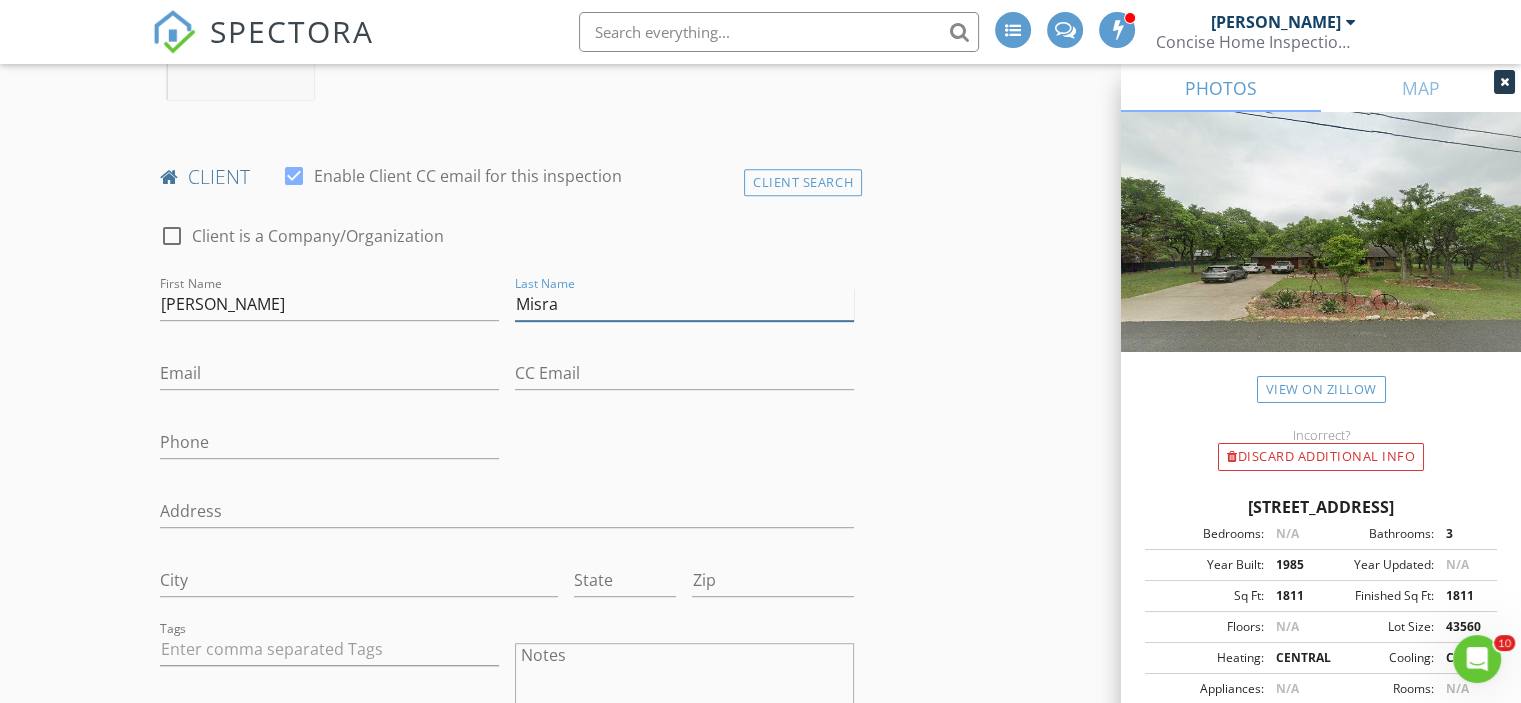 type on "Misra" 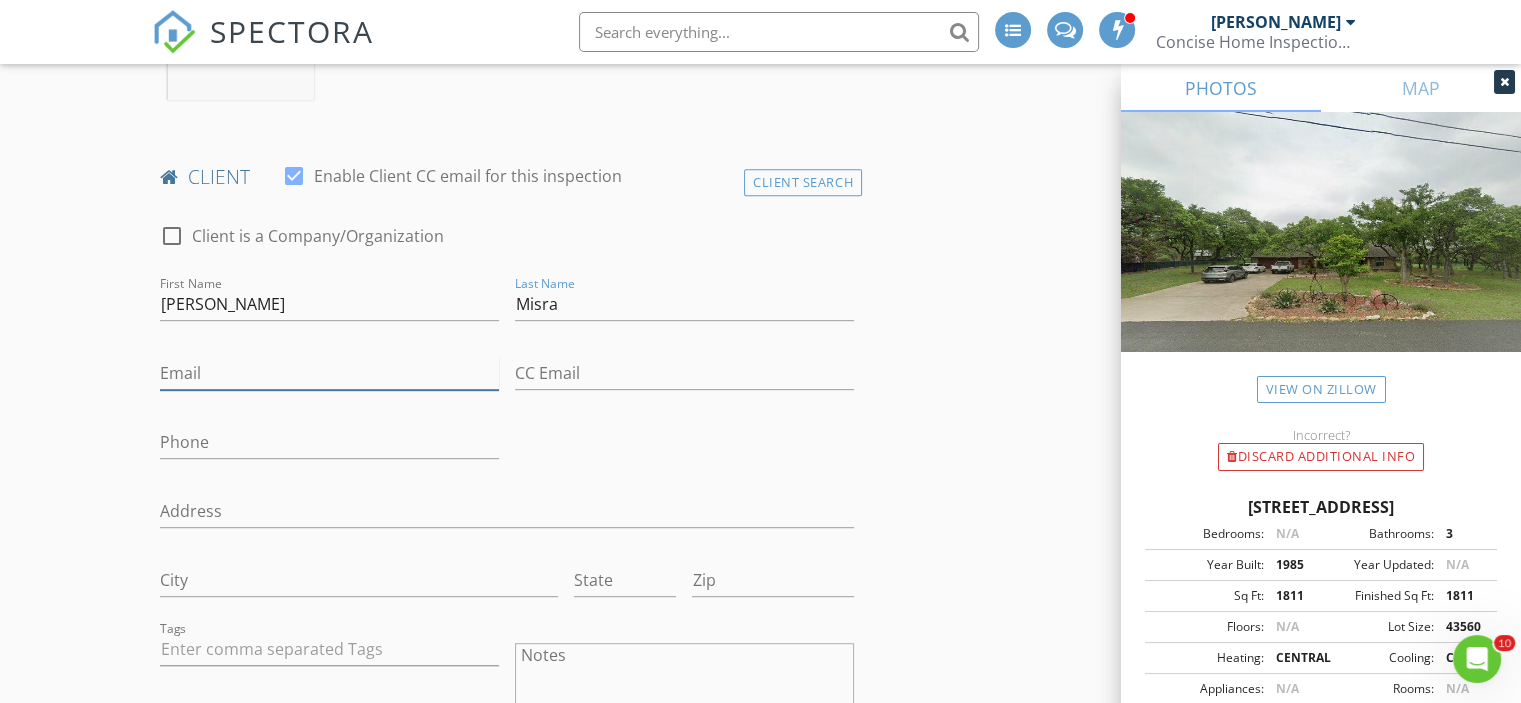click on "Email" at bounding box center [329, 373] 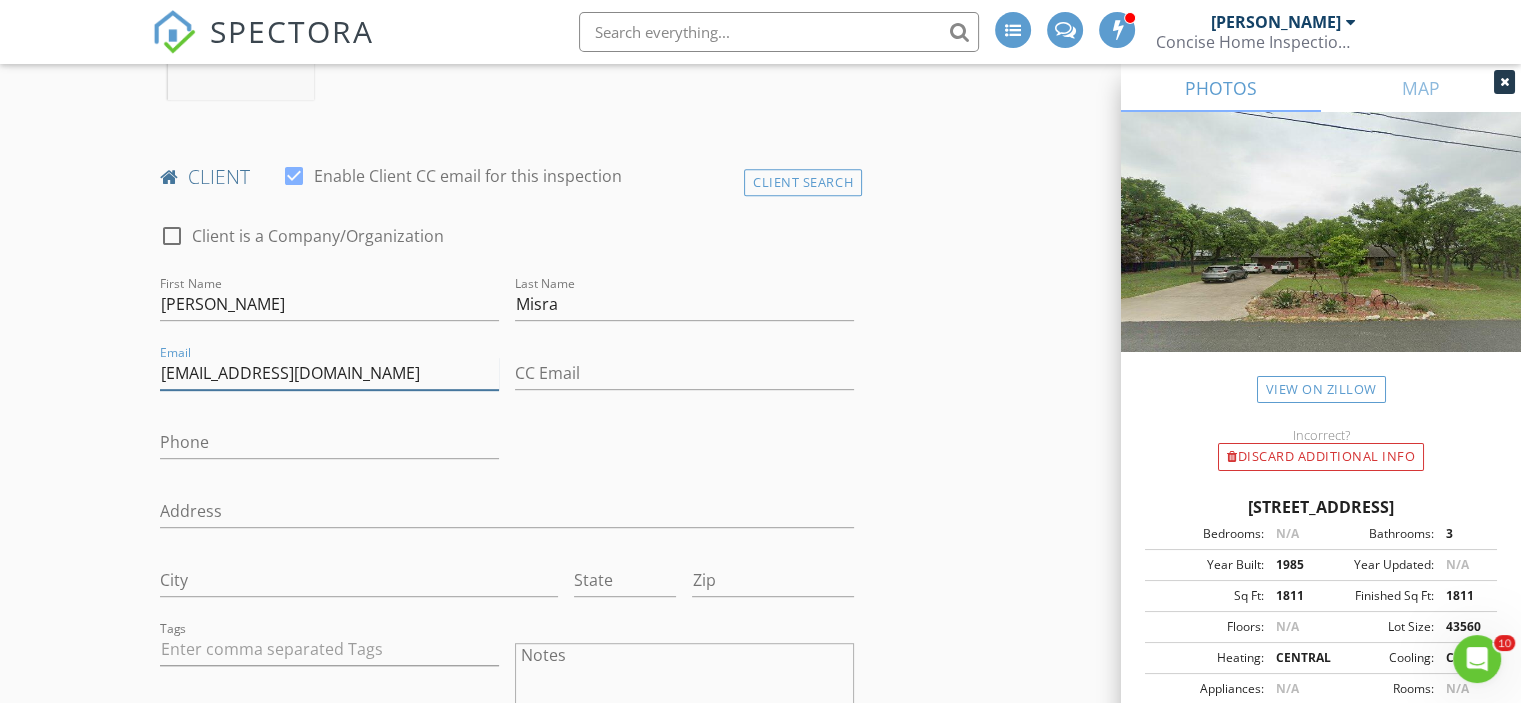 type on "[EMAIL_ADDRESS][DOMAIN_NAME]" 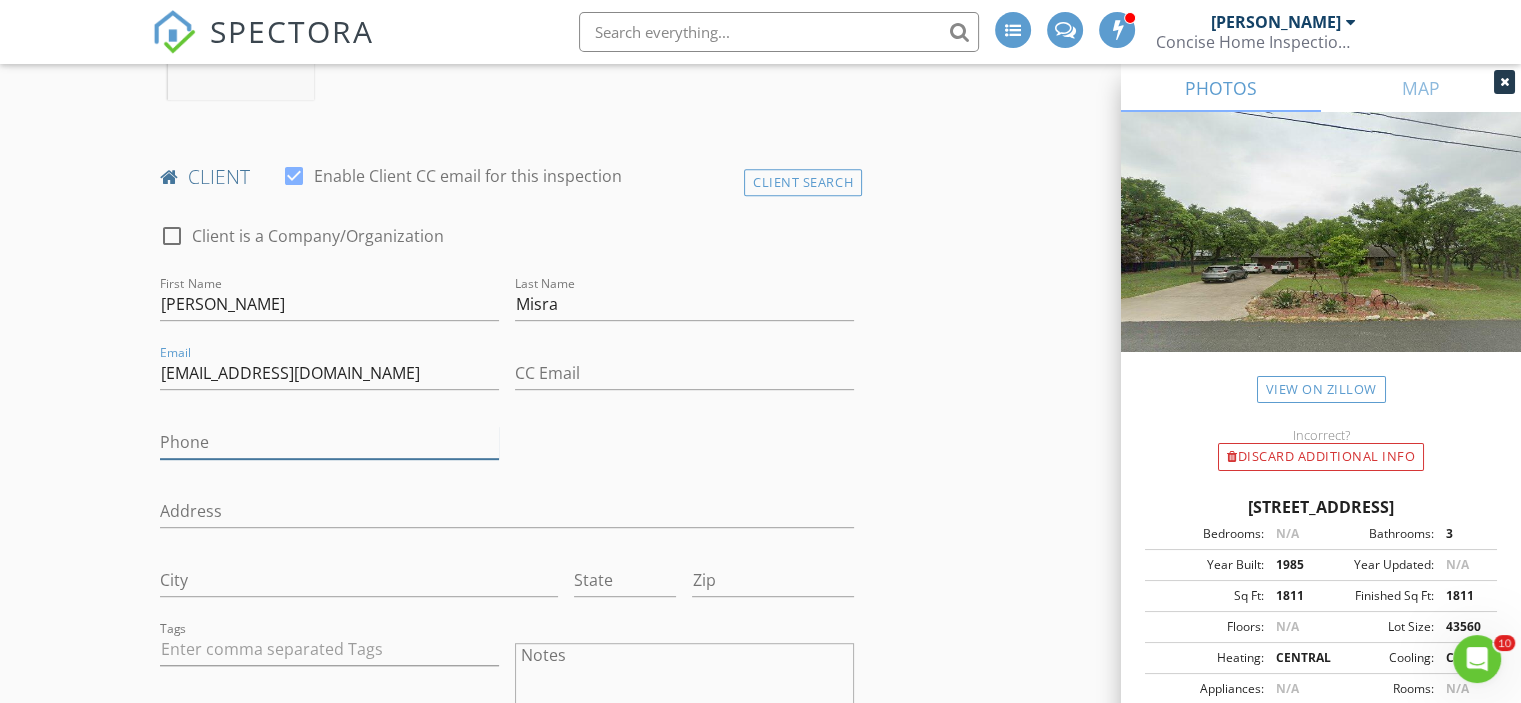 drag, startPoint x: 211, startPoint y: 440, endPoint x: 199, endPoint y: 439, distance: 12.0415945 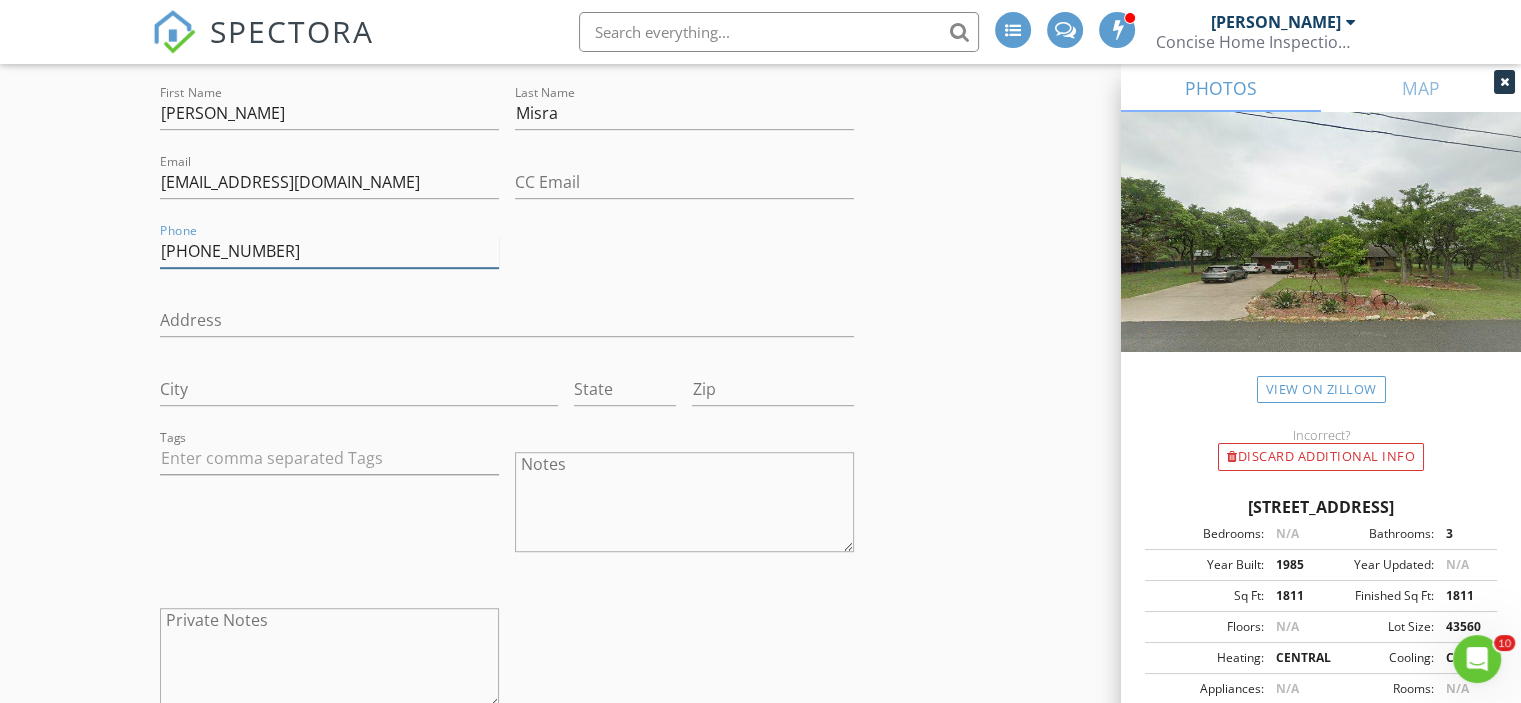 scroll, scrollTop: 1159, scrollLeft: 0, axis: vertical 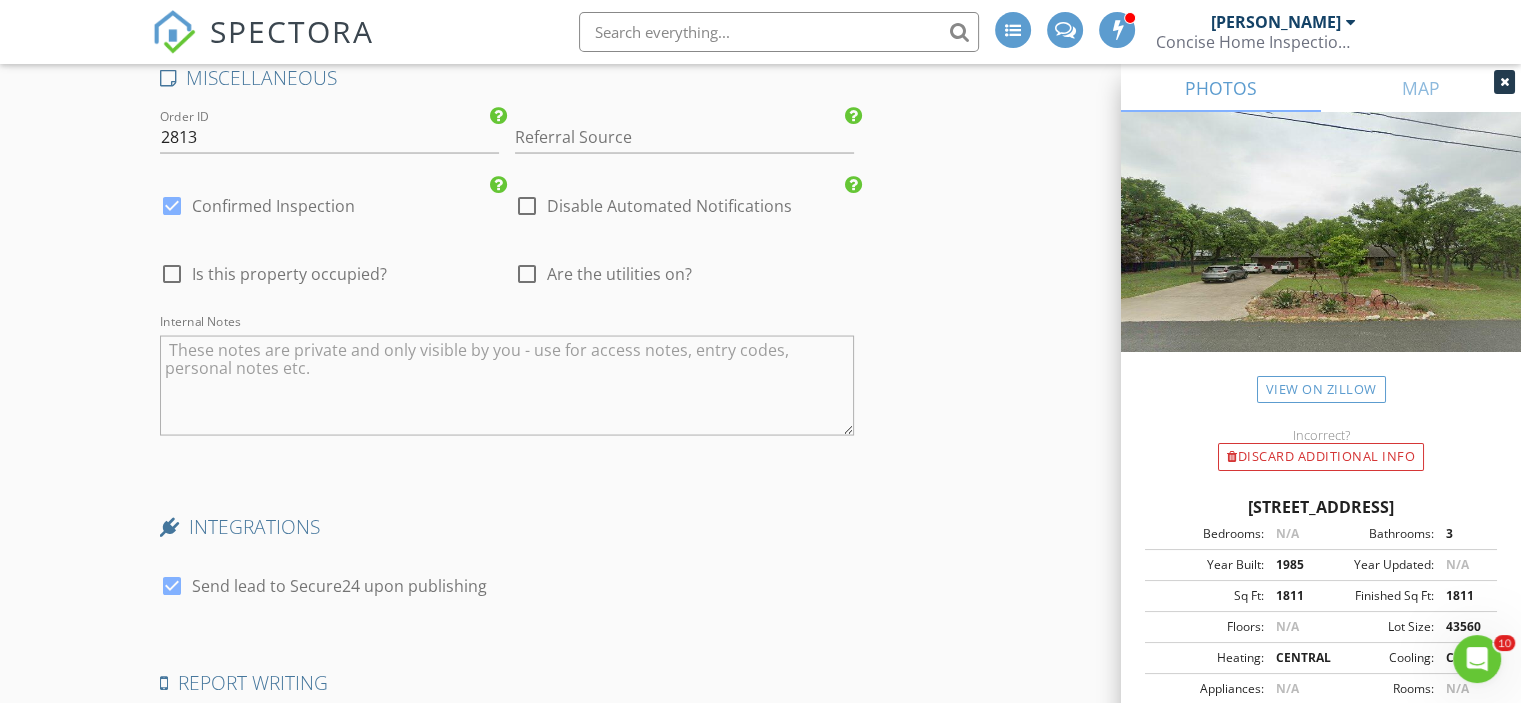 type on "[PHONE_NUMBER]" 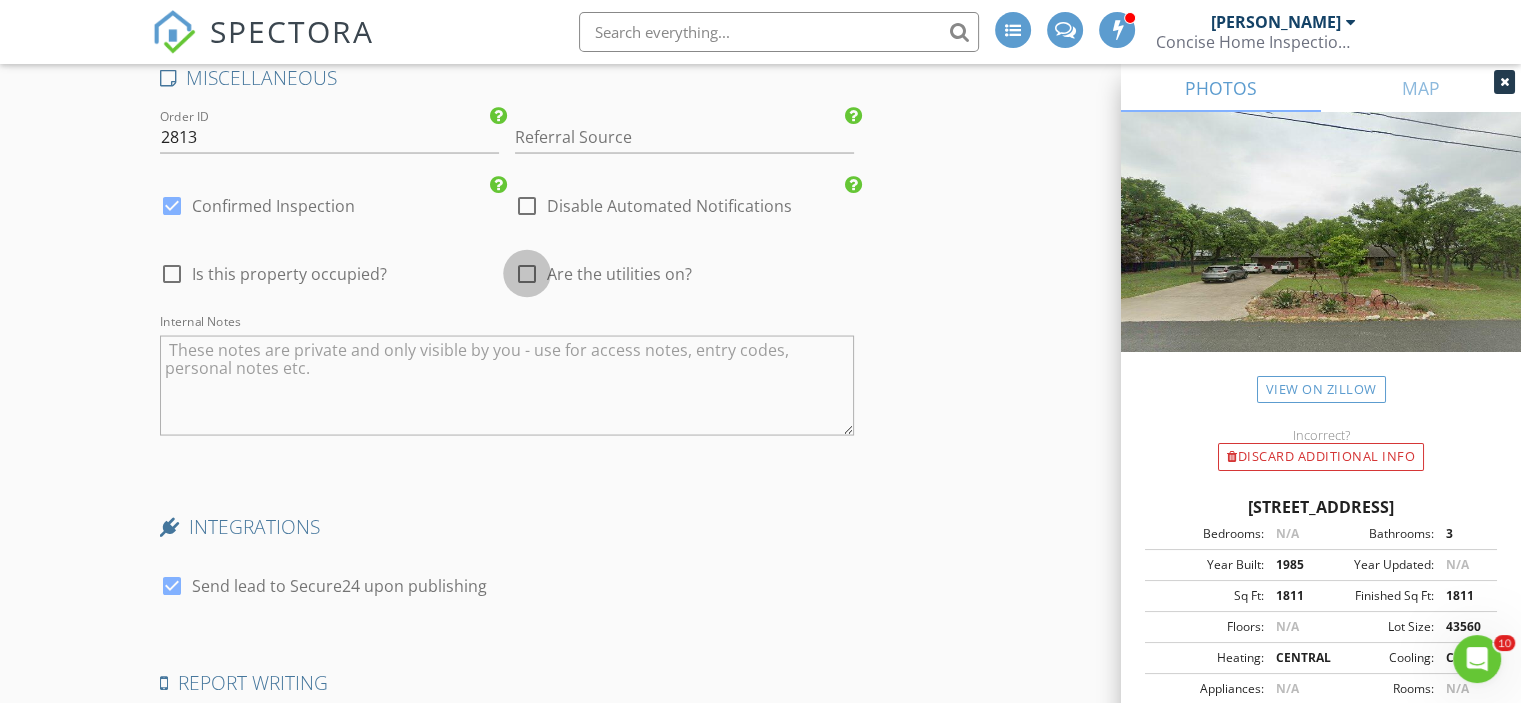 click at bounding box center (527, 273) 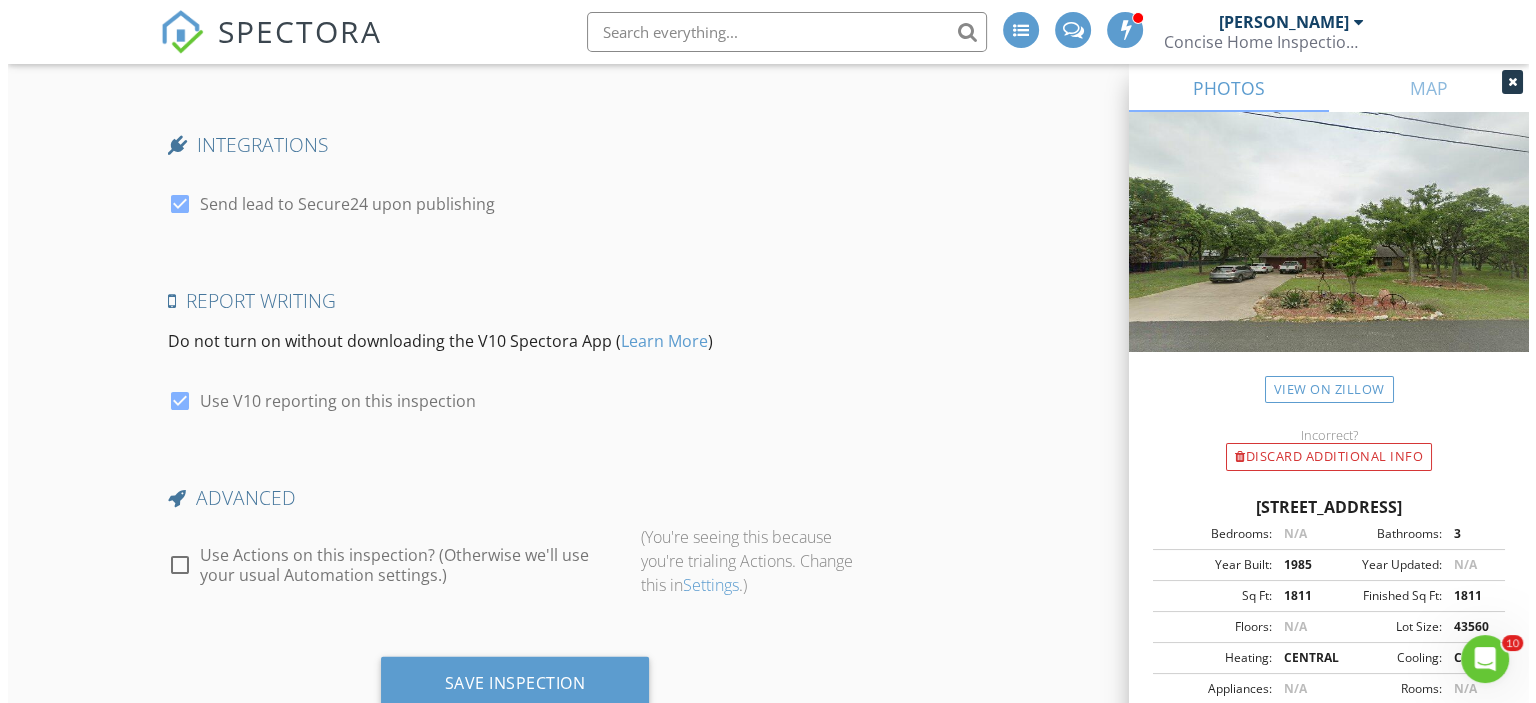 scroll, scrollTop: 4232, scrollLeft: 0, axis: vertical 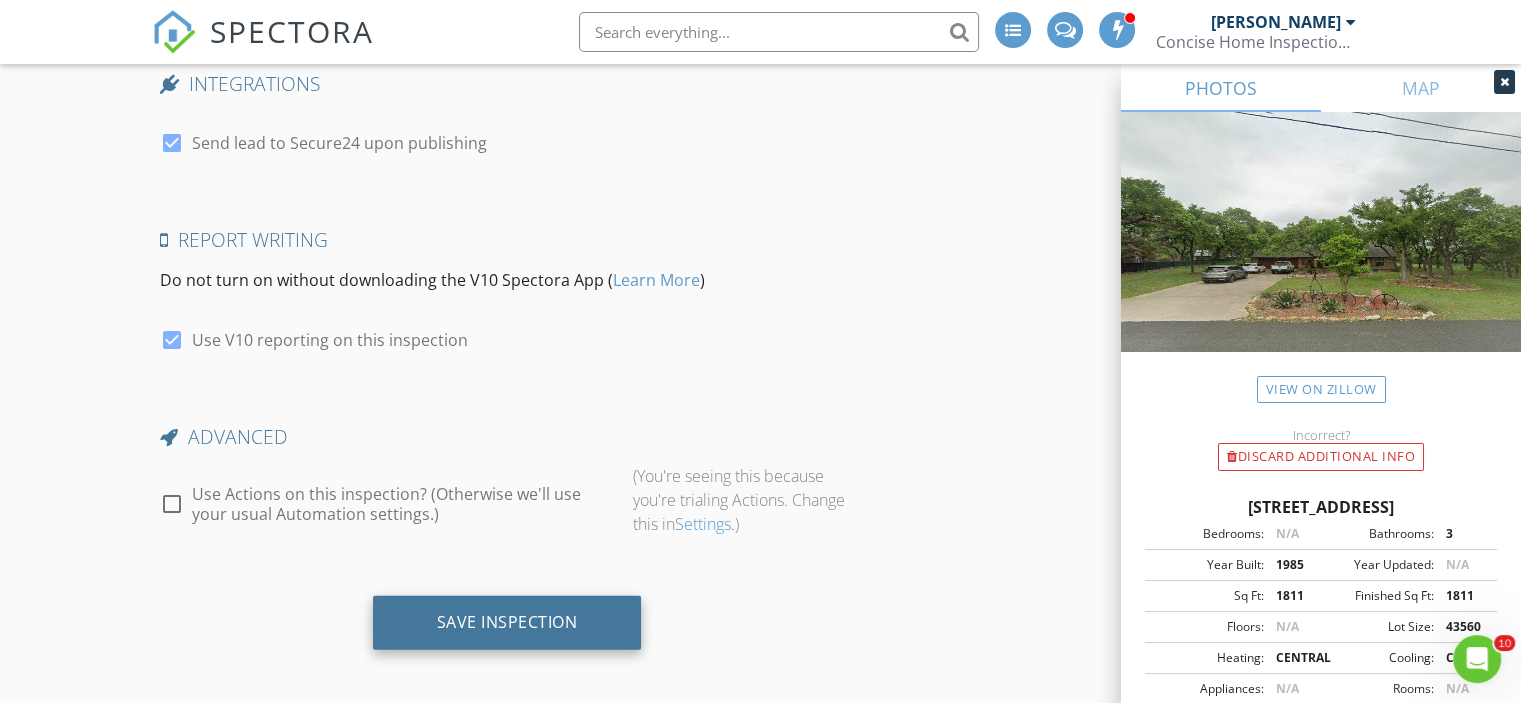 click on "Save Inspection" at bounding box center (507, 622) 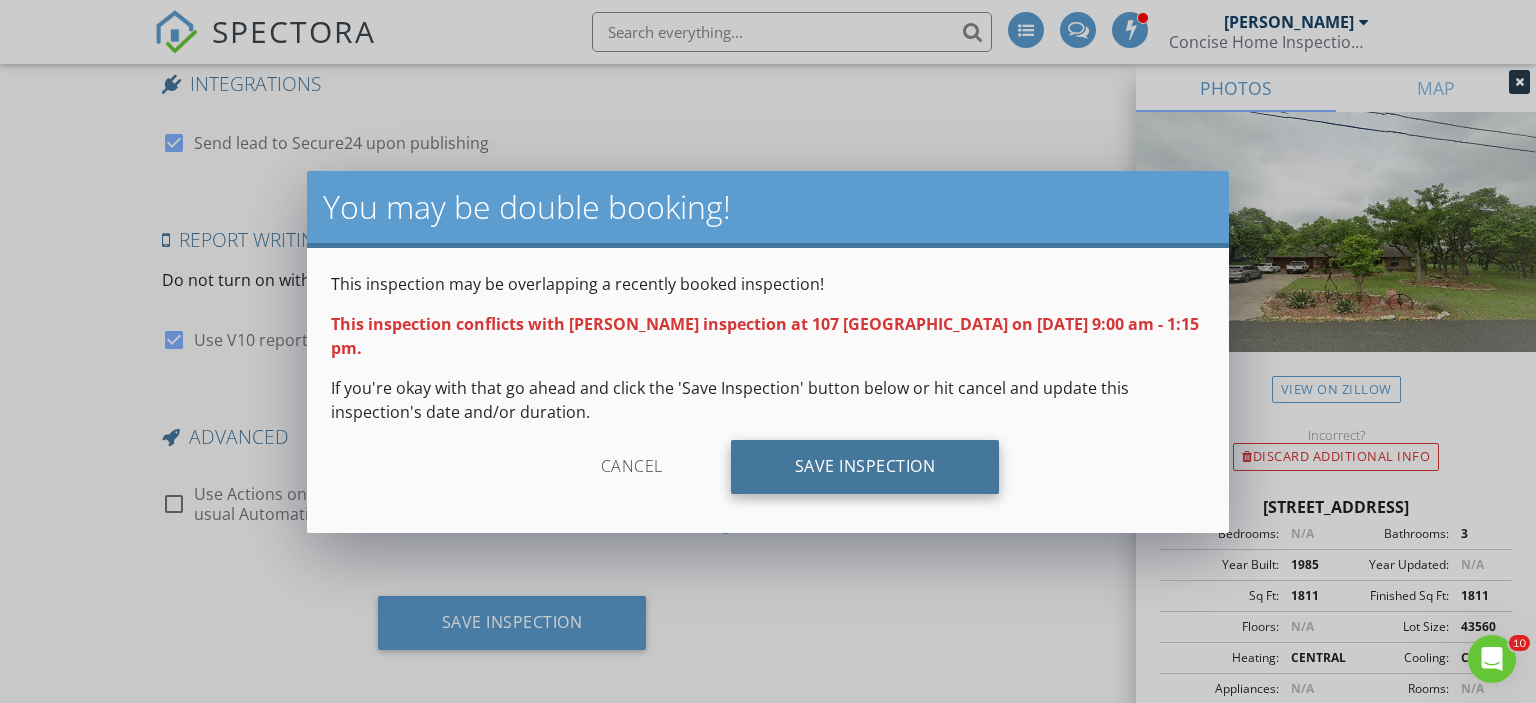 click on "Save Inspection" at bounding box center [865, 467] 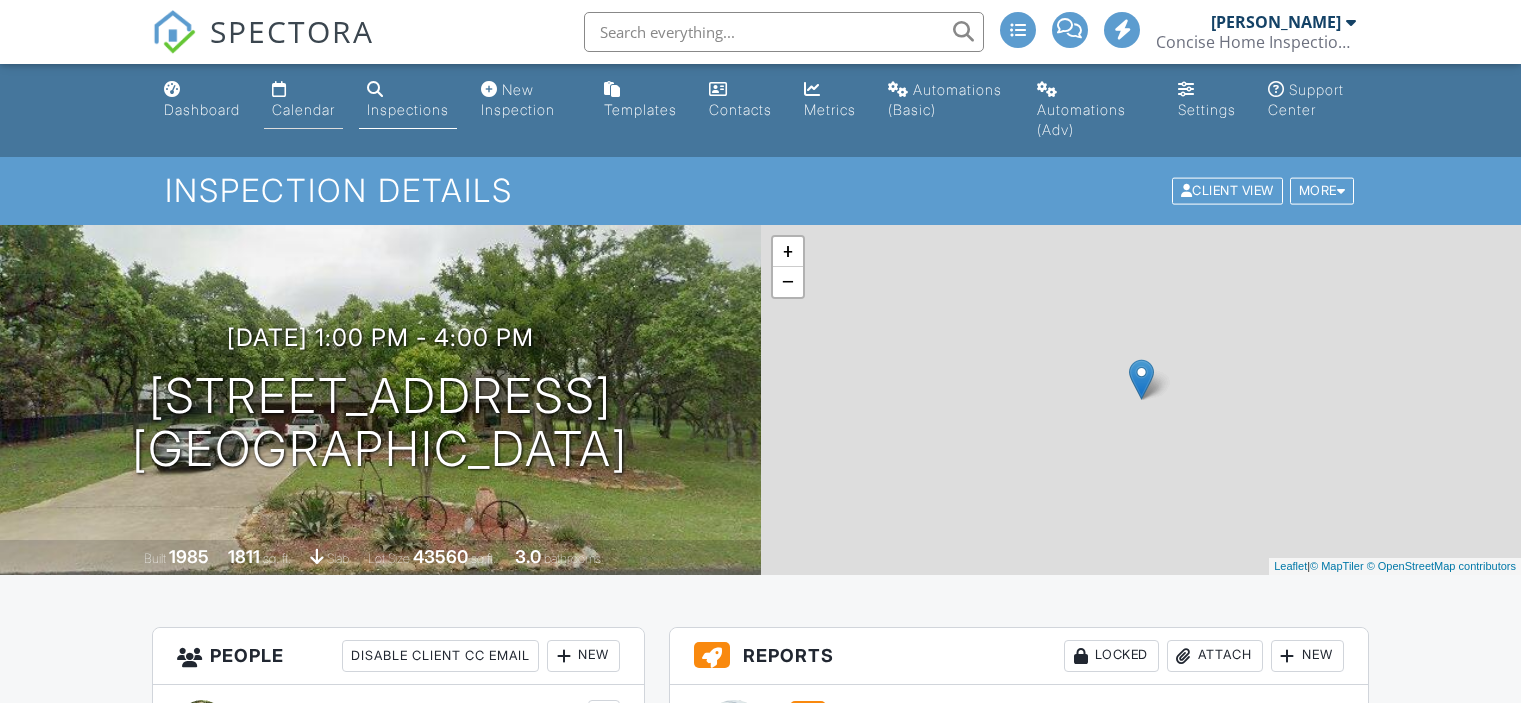 click on "Calendar" at bounding box center [303, 109] 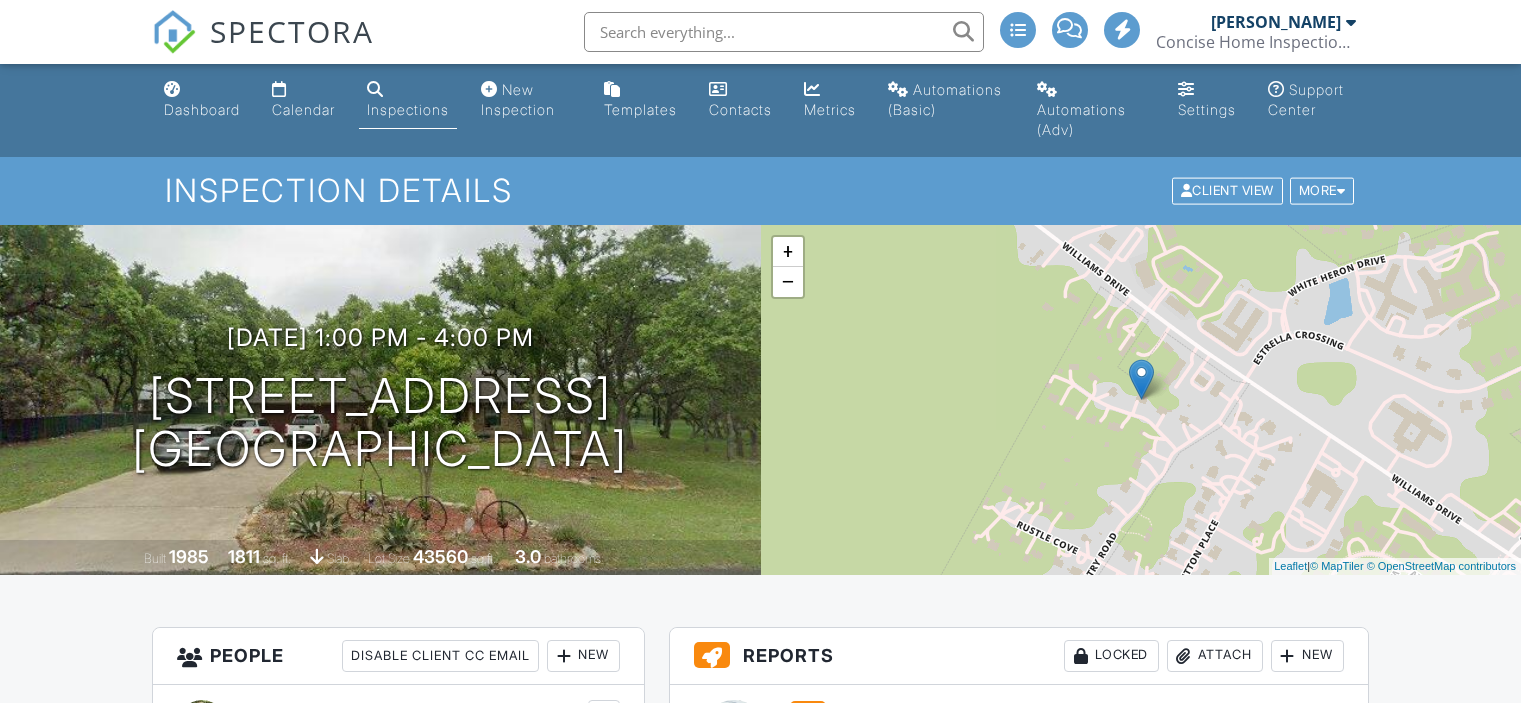 scroll, scrollTop: 0, scrollLeft: 0, axis: both 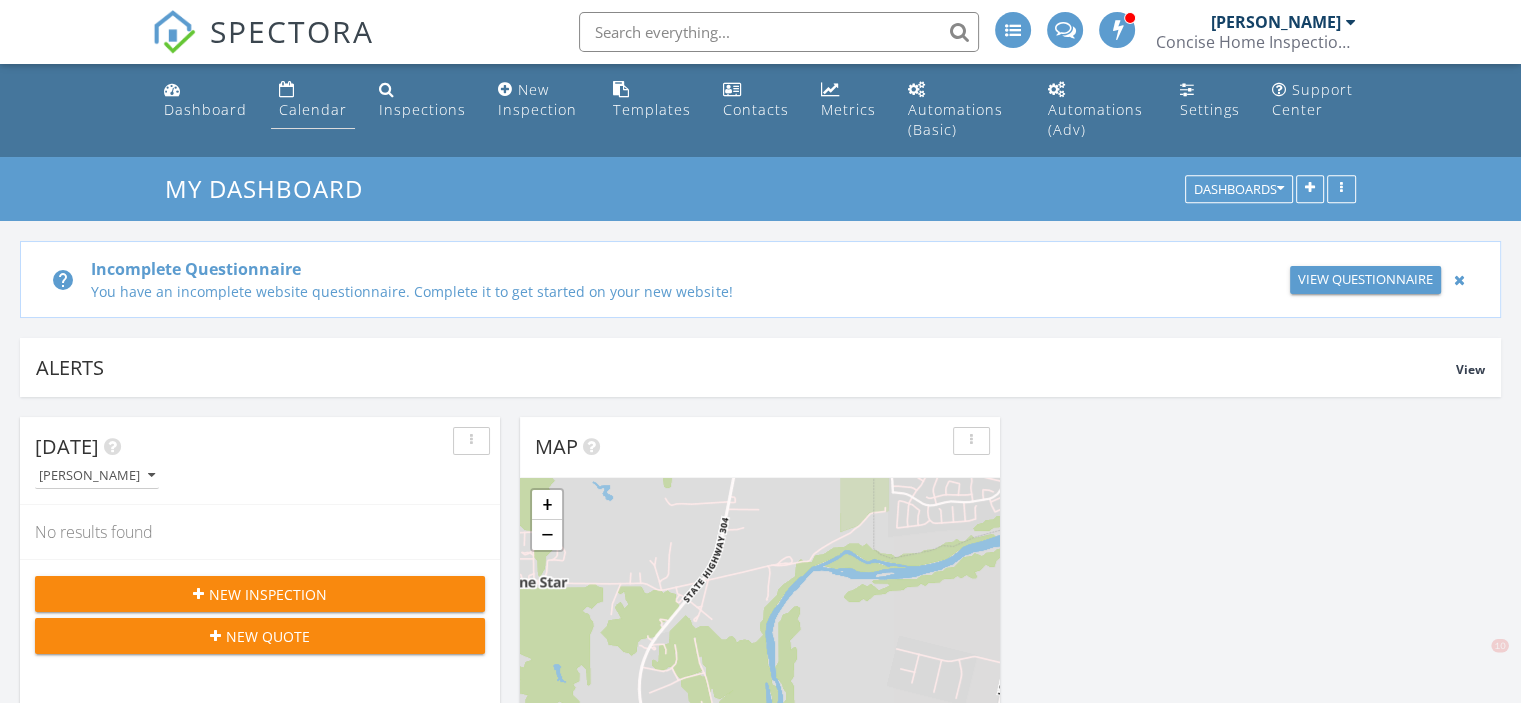 click on "Calendar" at bounding box center [313, 109] 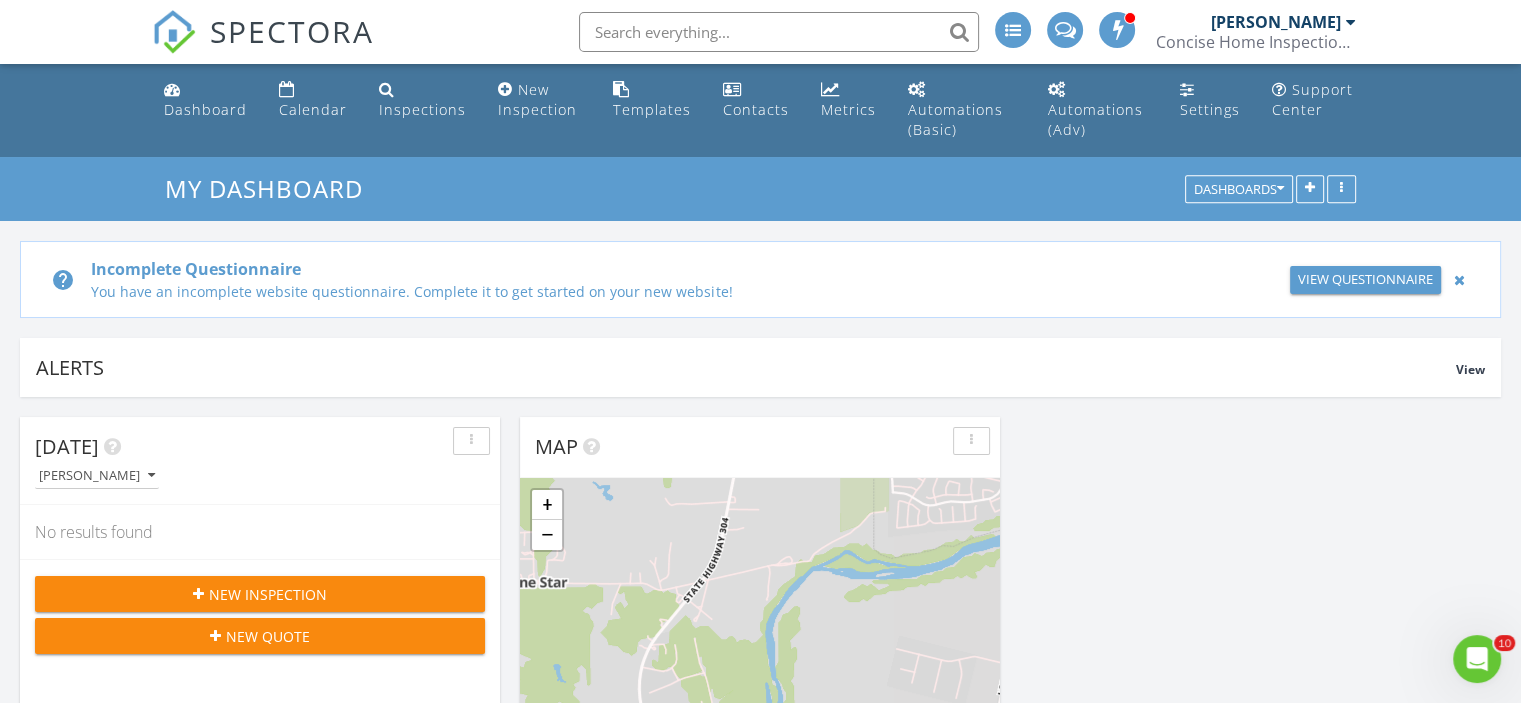 scroll, scrollTop: 0, scrollLeft: 0, axis: both 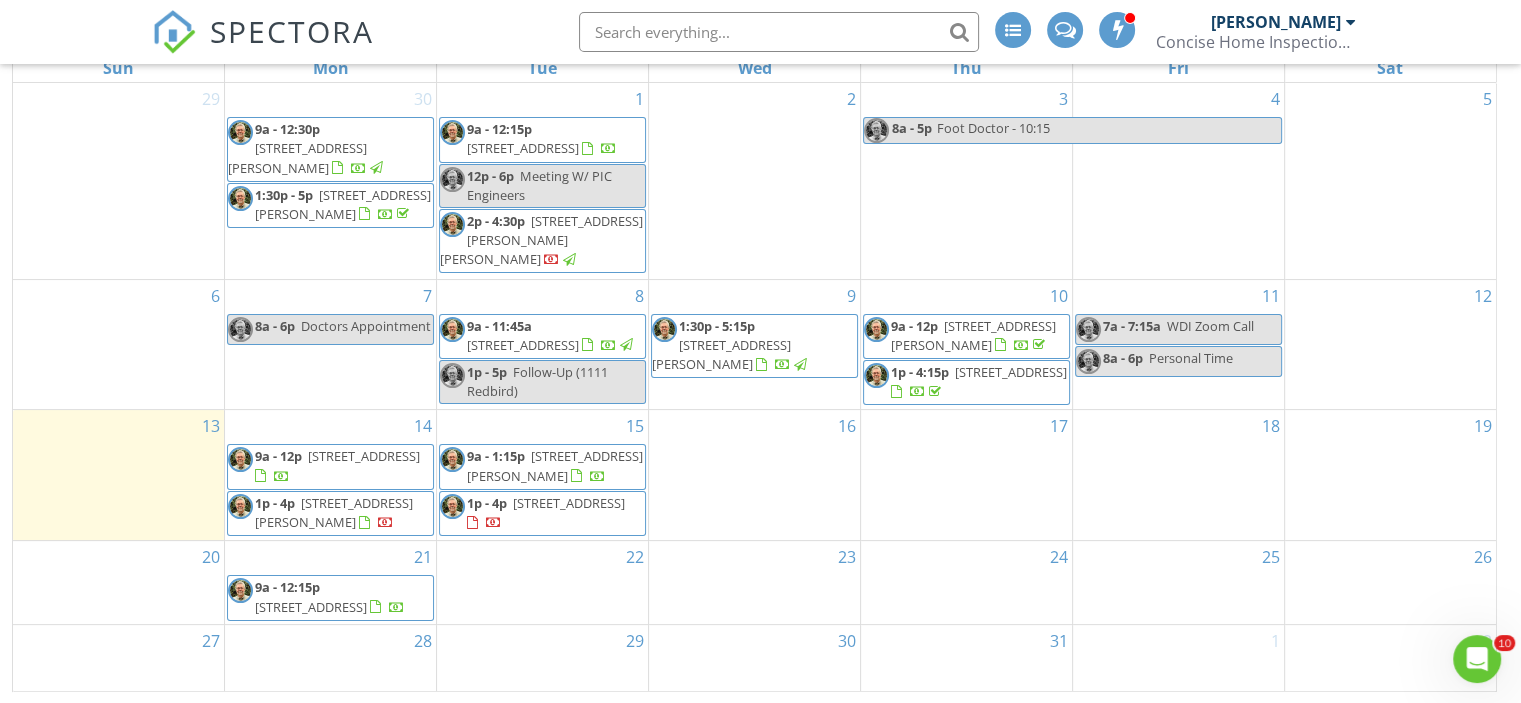 click on "4113 Windflower Ln, Georgetown 78628" at bounding box center (569, 503) 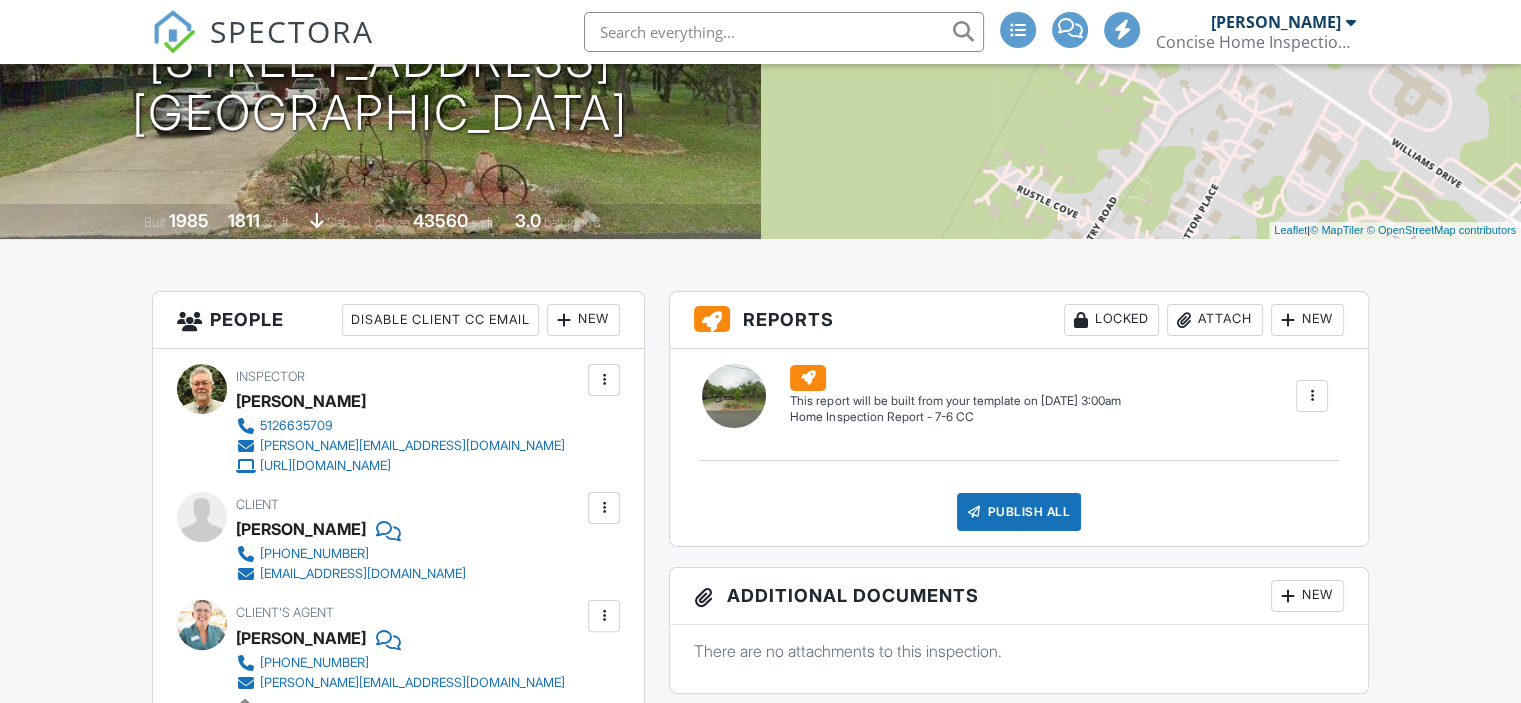 scroll, scrollTop: 652, scrollLeft: 0, axis: vertical 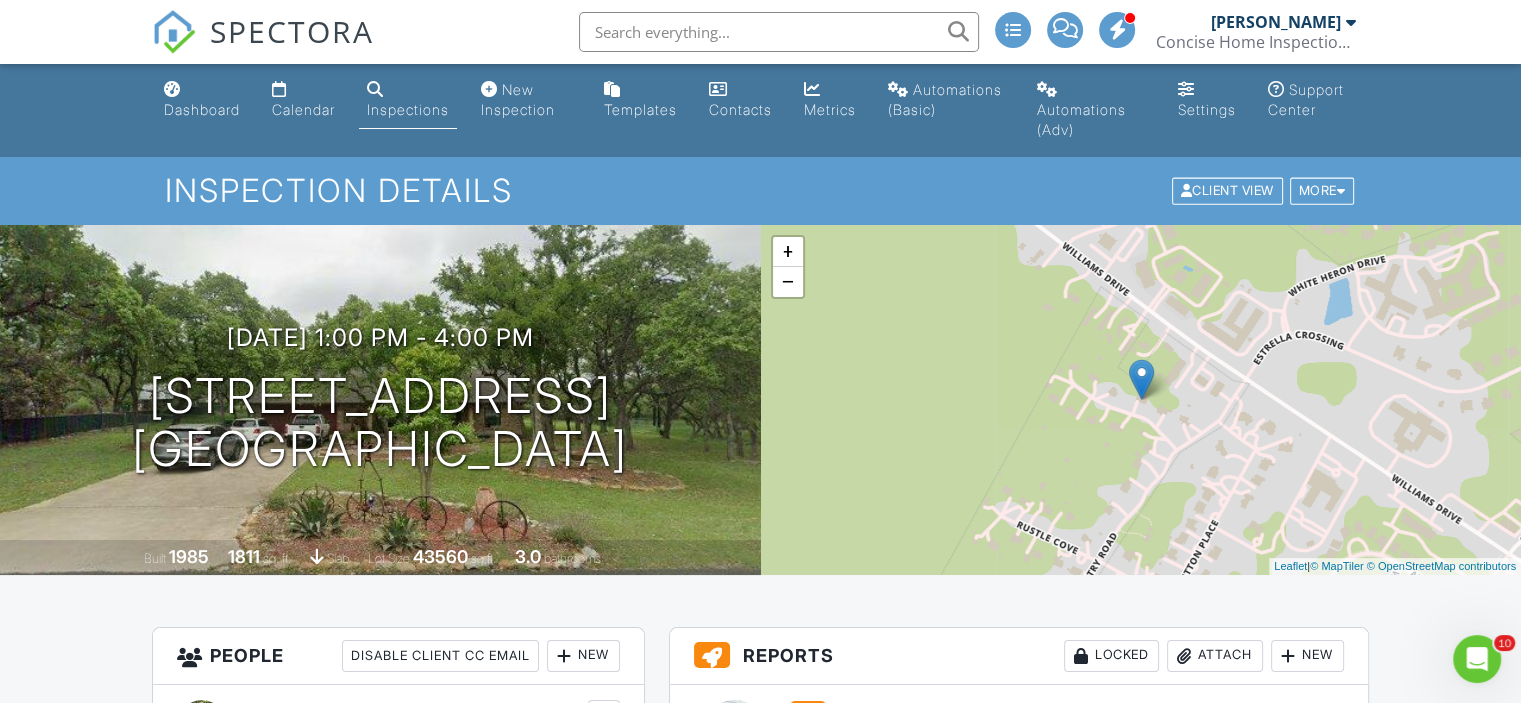 drag, startPoint x: 1526, startPoint y: 107, endPoint x: 1535, endPoint y: 63, distance: 44.911022 